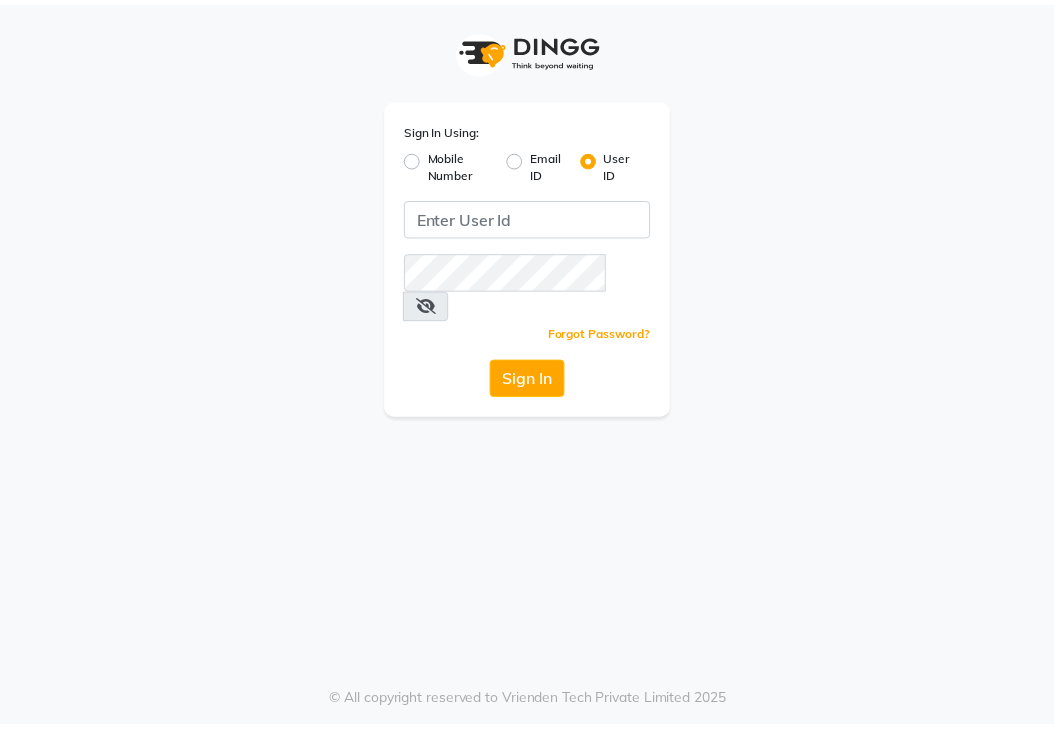 scroll, scrollTop: 0, scrollLeft: 0, axis: both 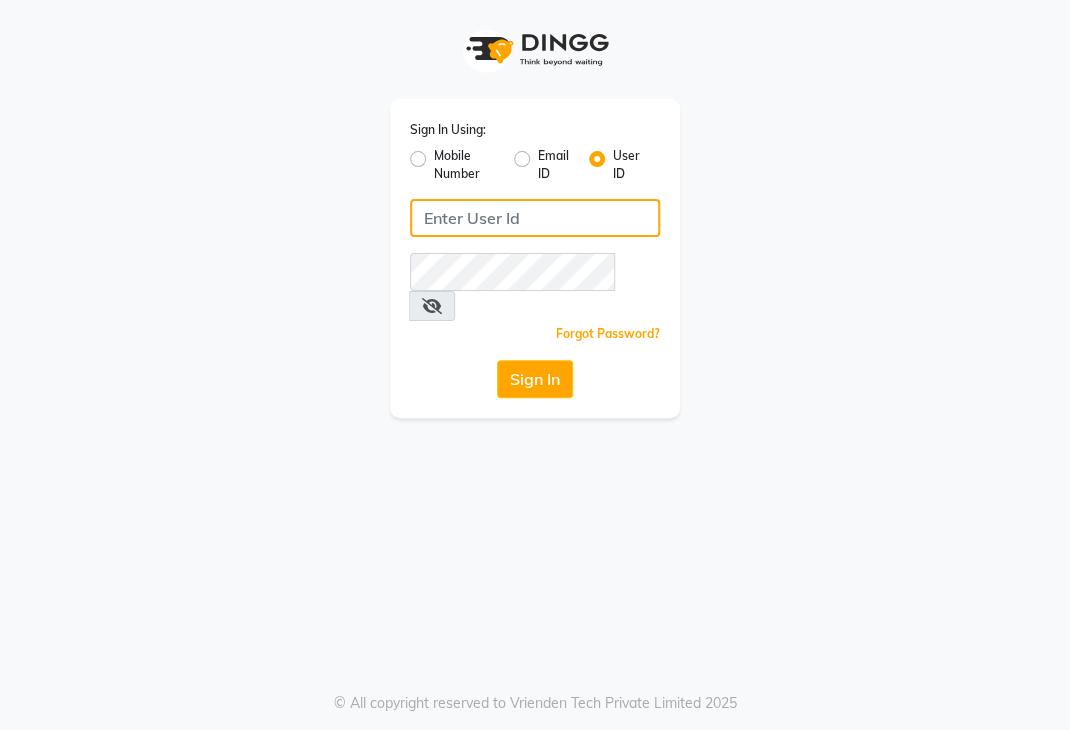 click 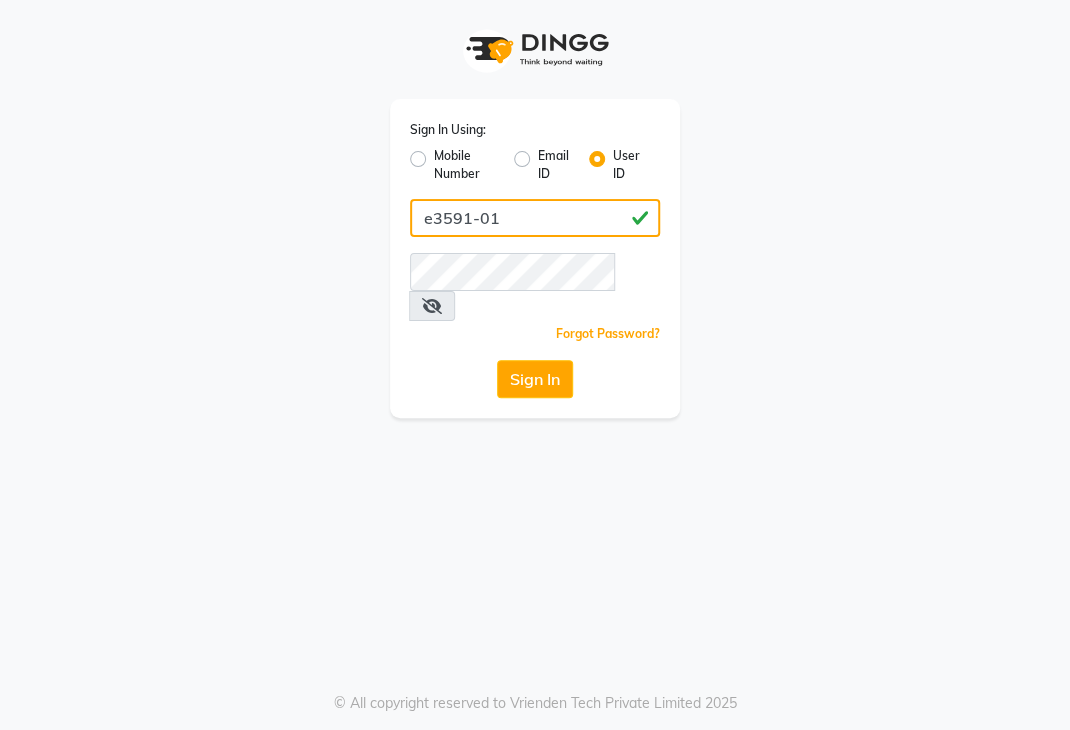 type on "e3591-01" 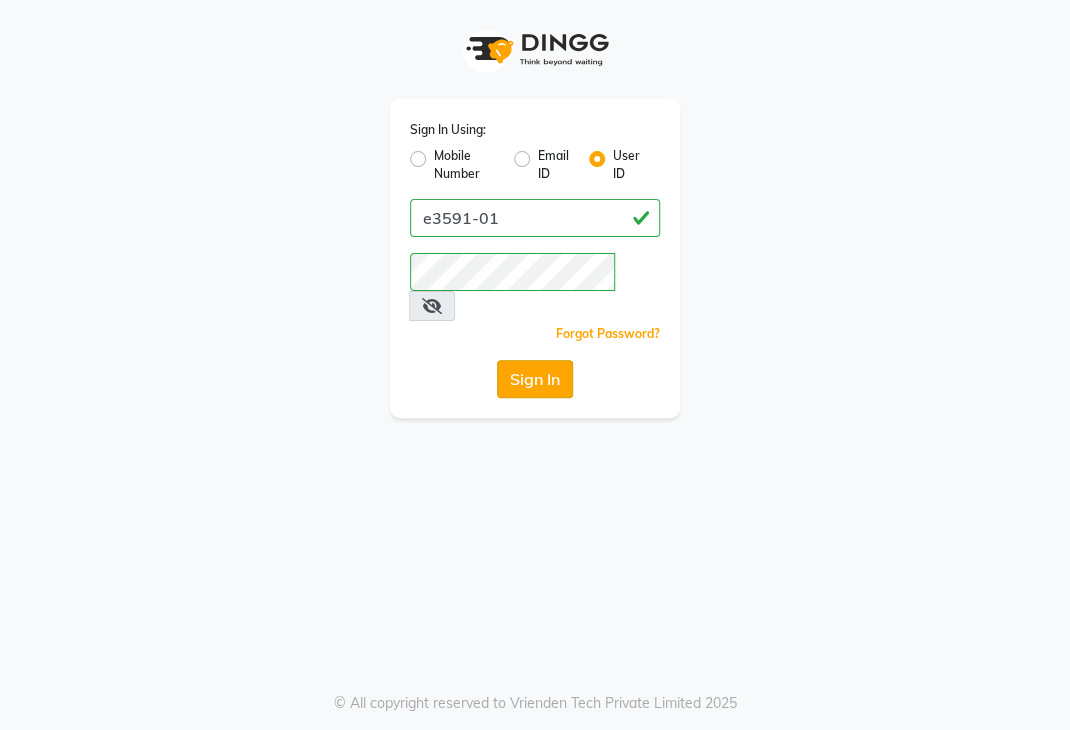 click on "Sign In" 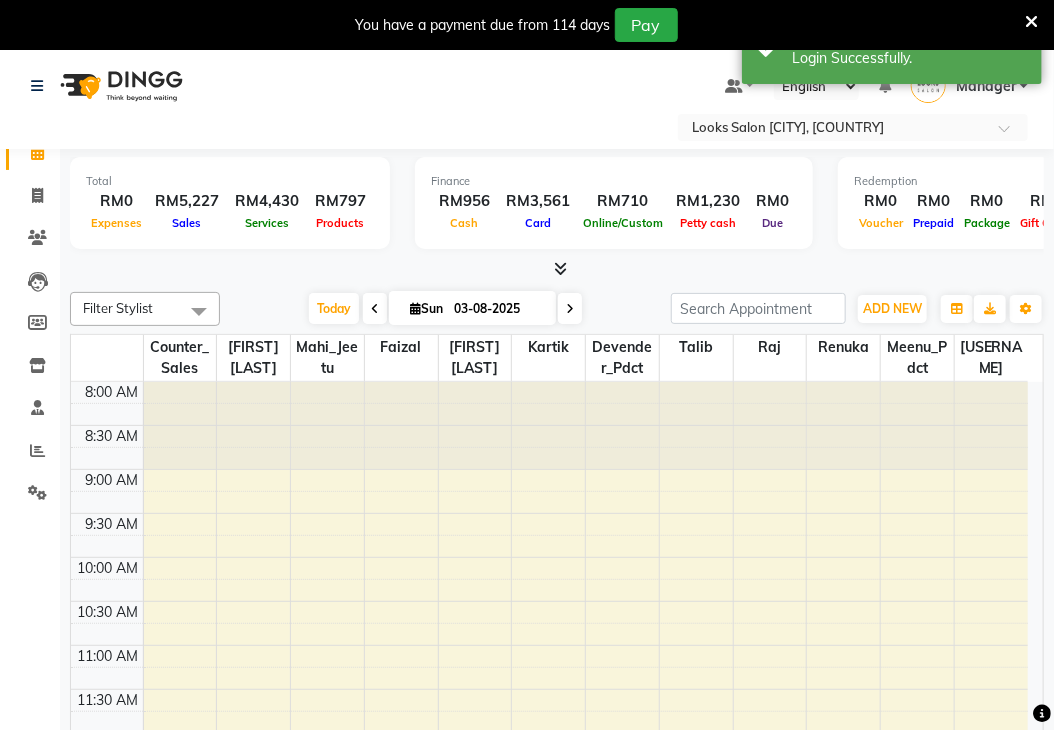 select on "en" 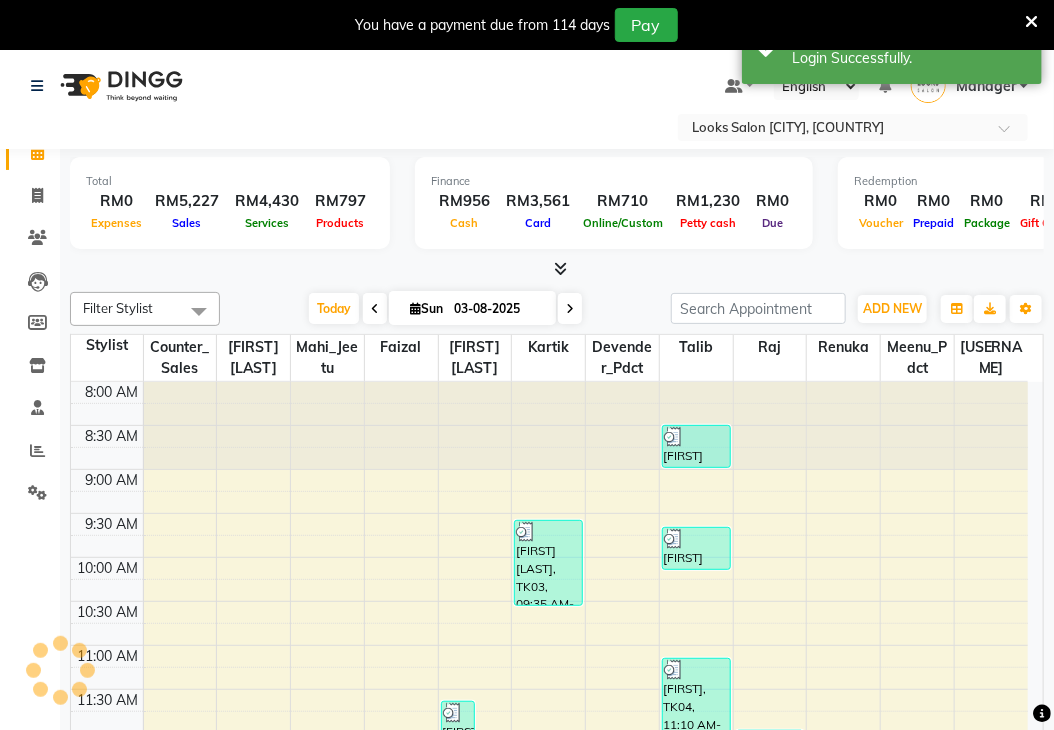 scroll, scrollTop: 0, scrollLeft: 0, axis: both 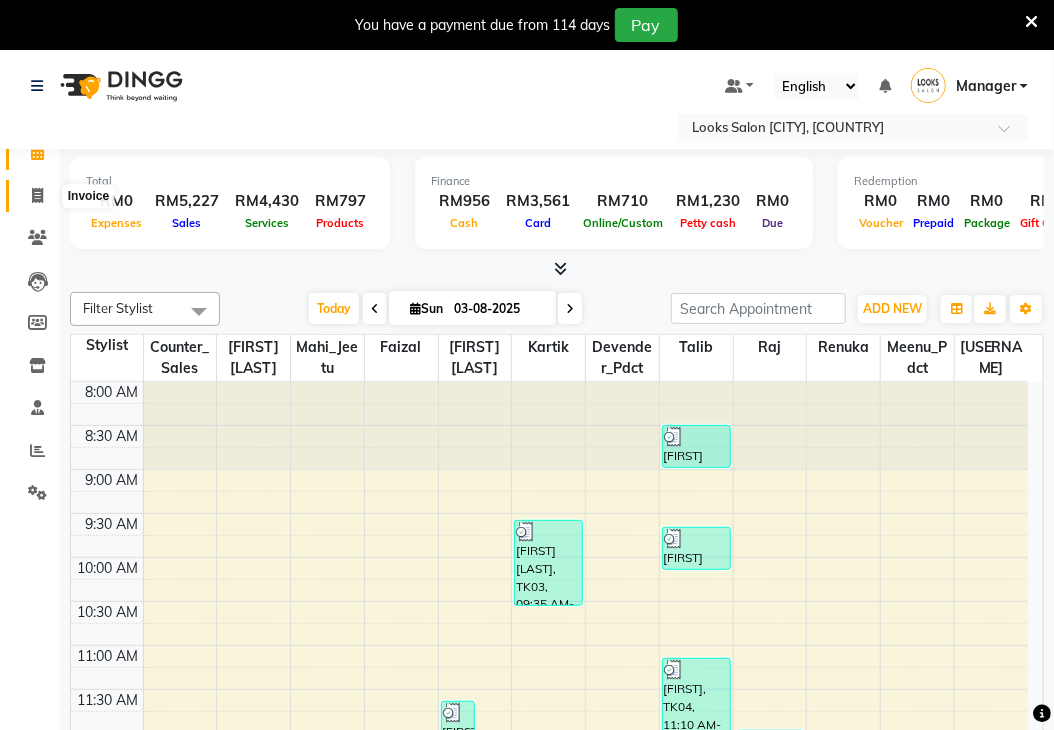 click 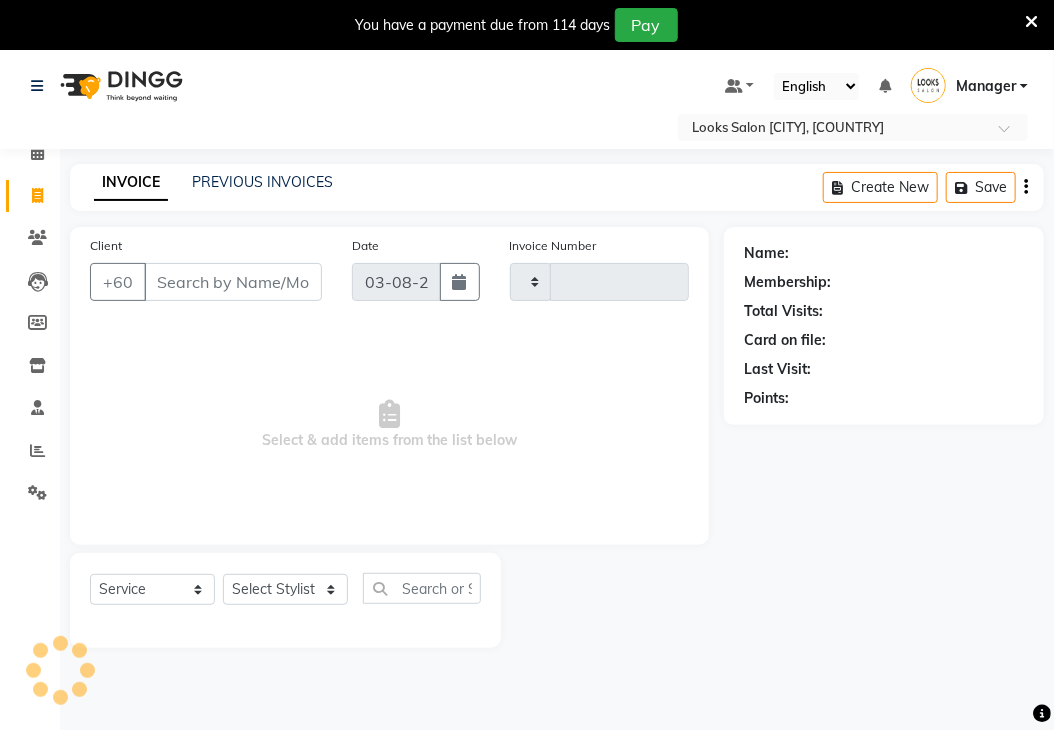 click 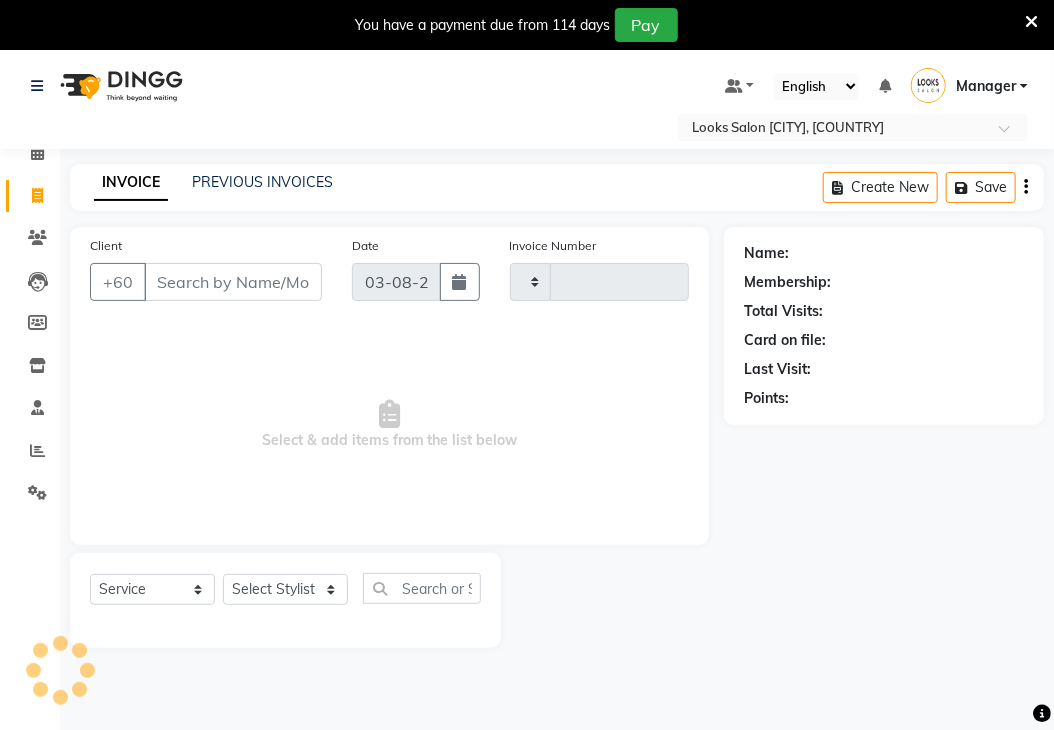 scroll, scrollTop: 50, scrollLeft: 0, axis: vertical 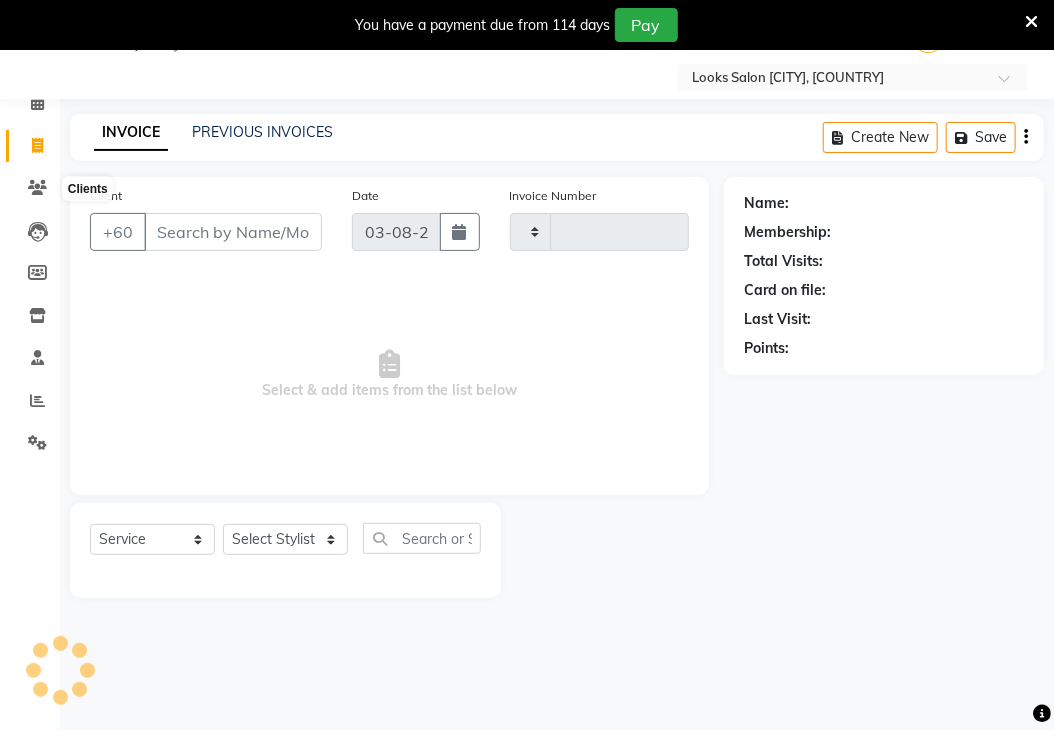 type on "0788" 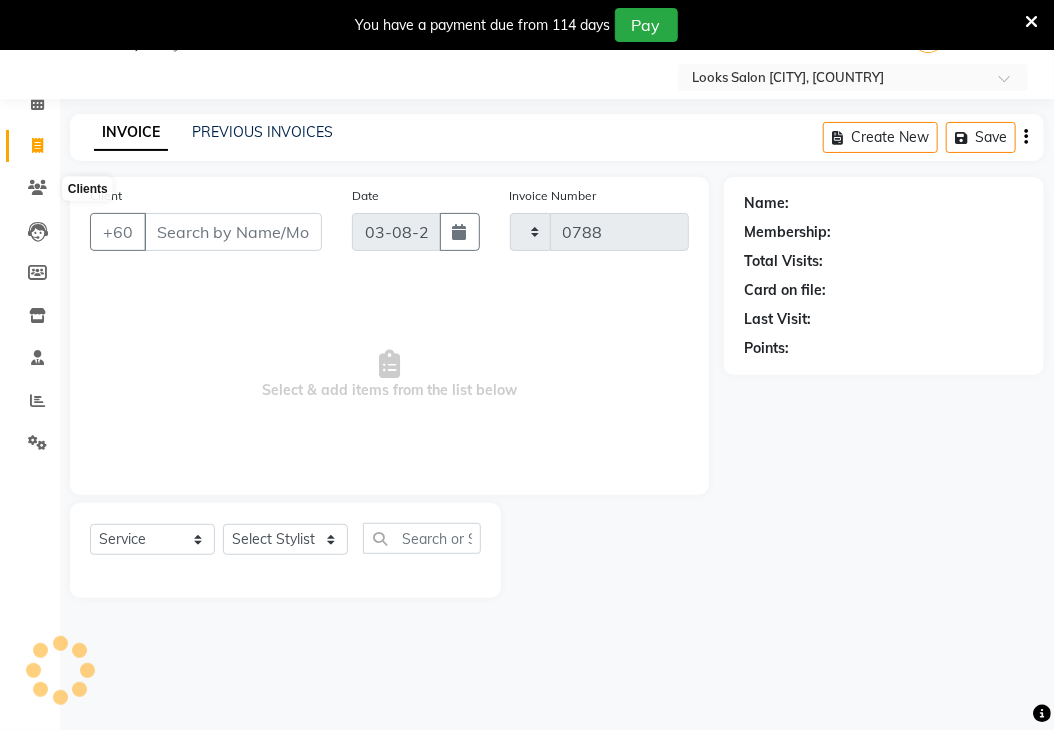 select on "8109" 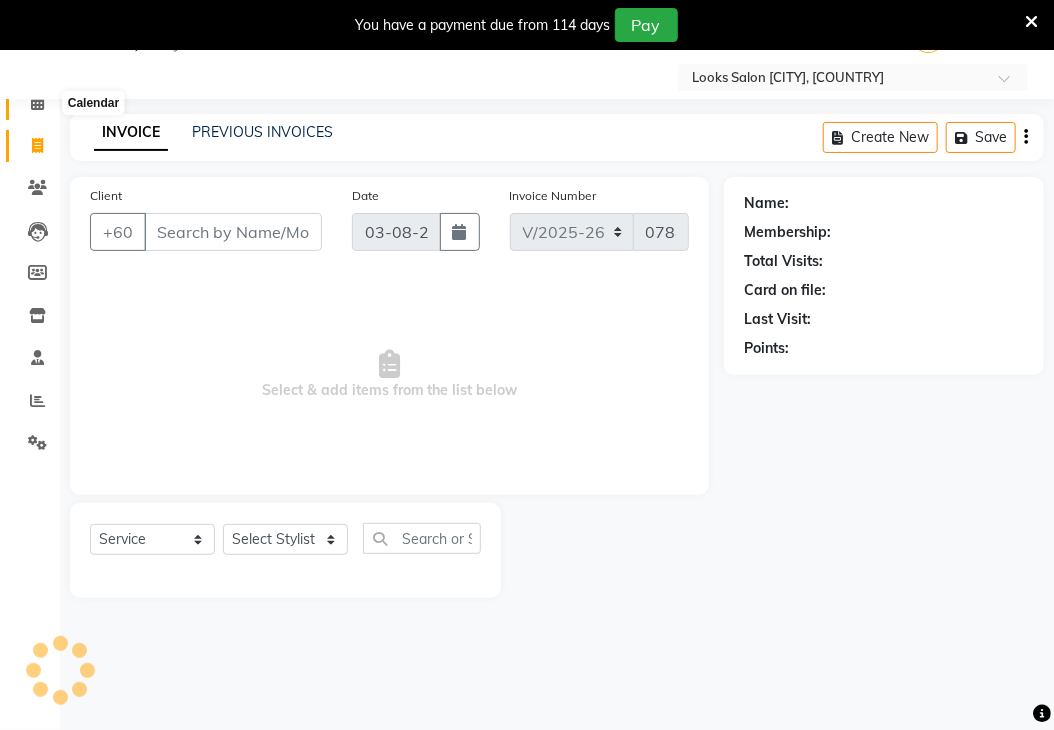 click 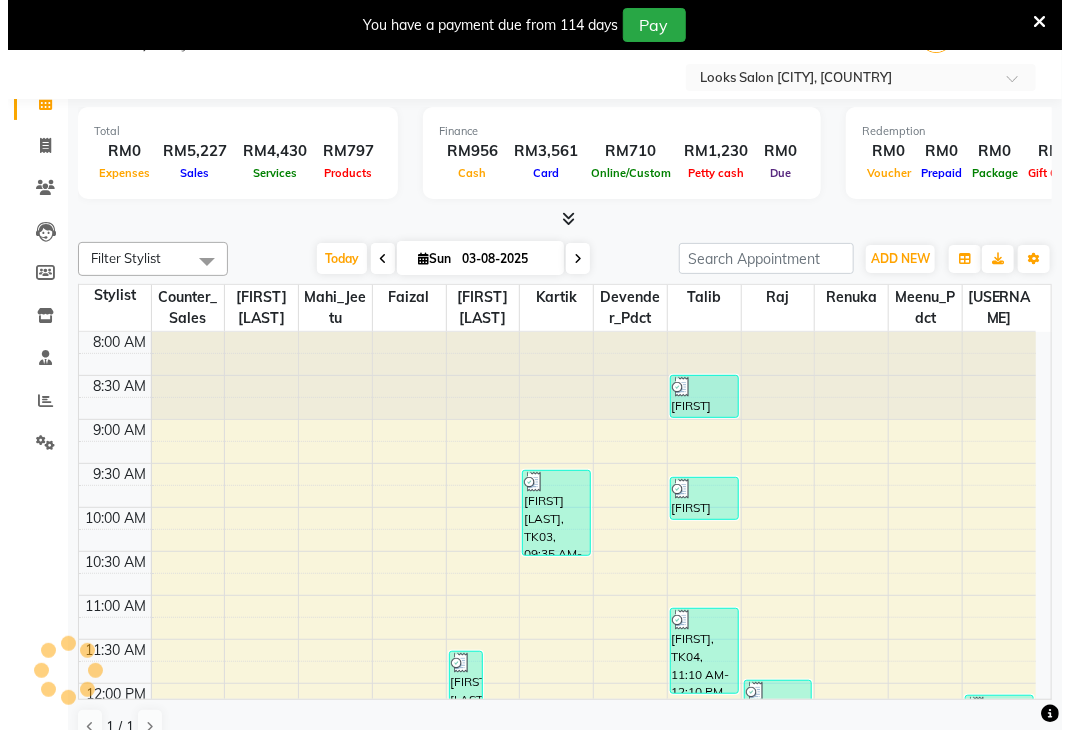 scroll, scrollTop: 0, scrollLeft: 0, axis: both 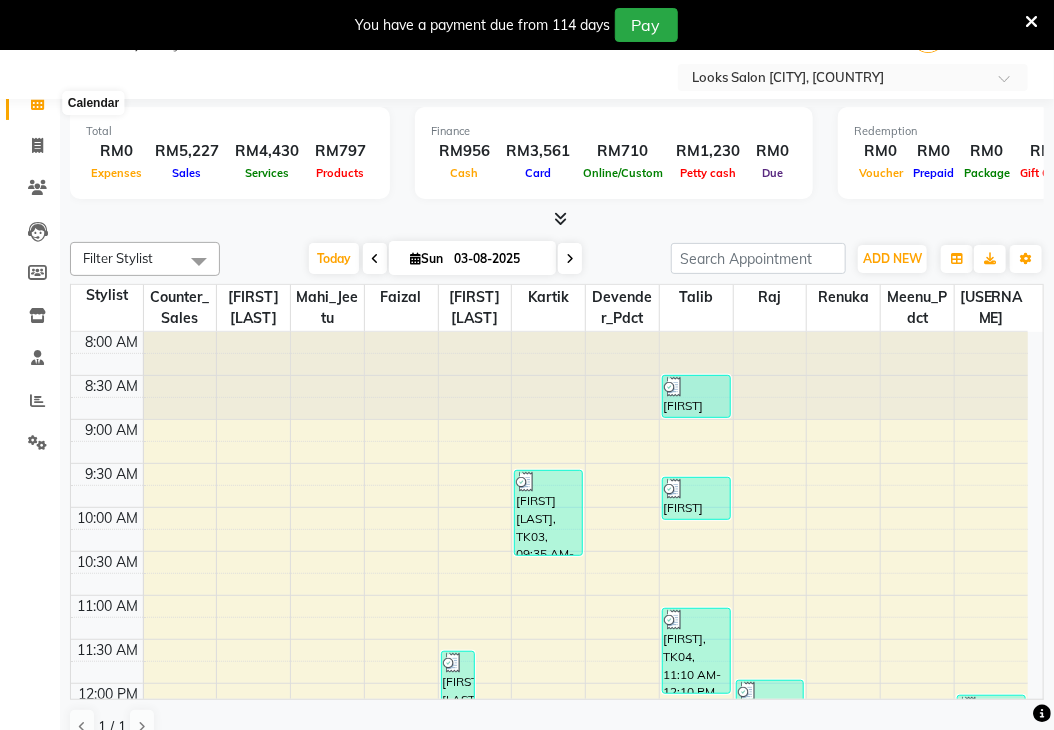 click 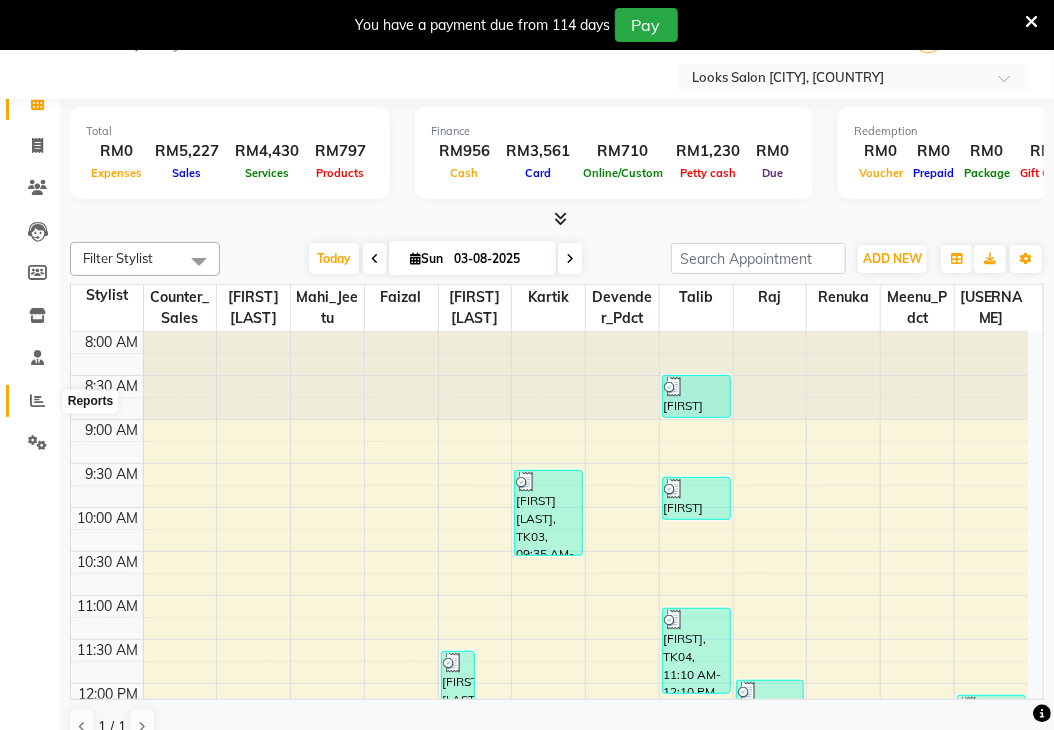 click 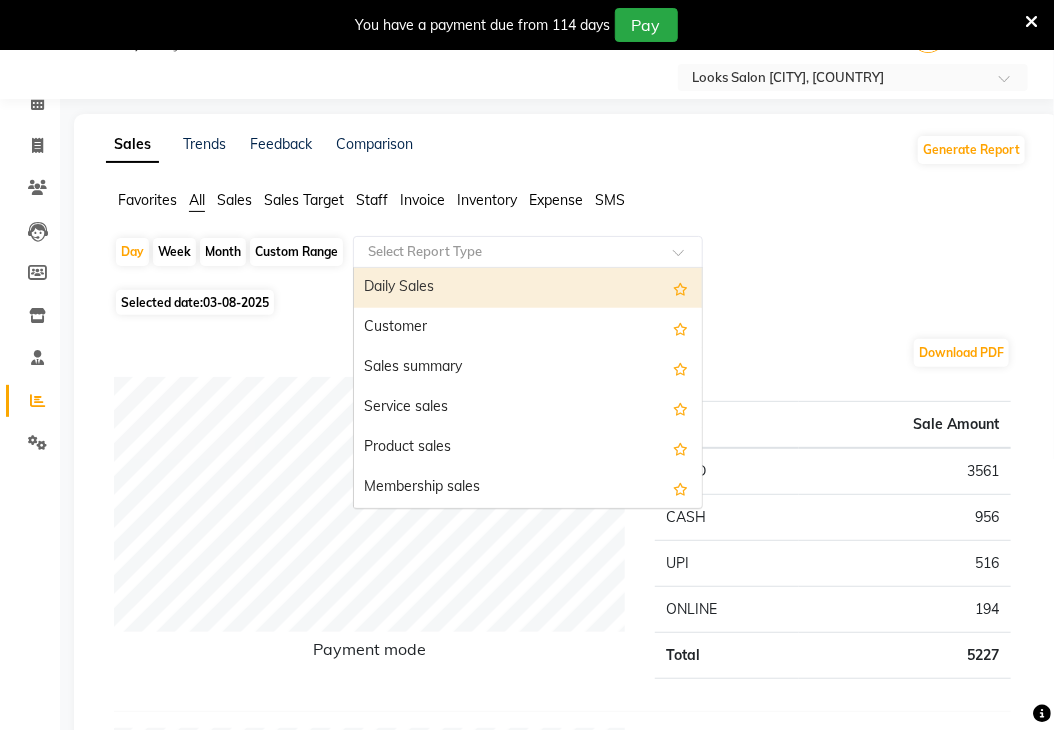 click 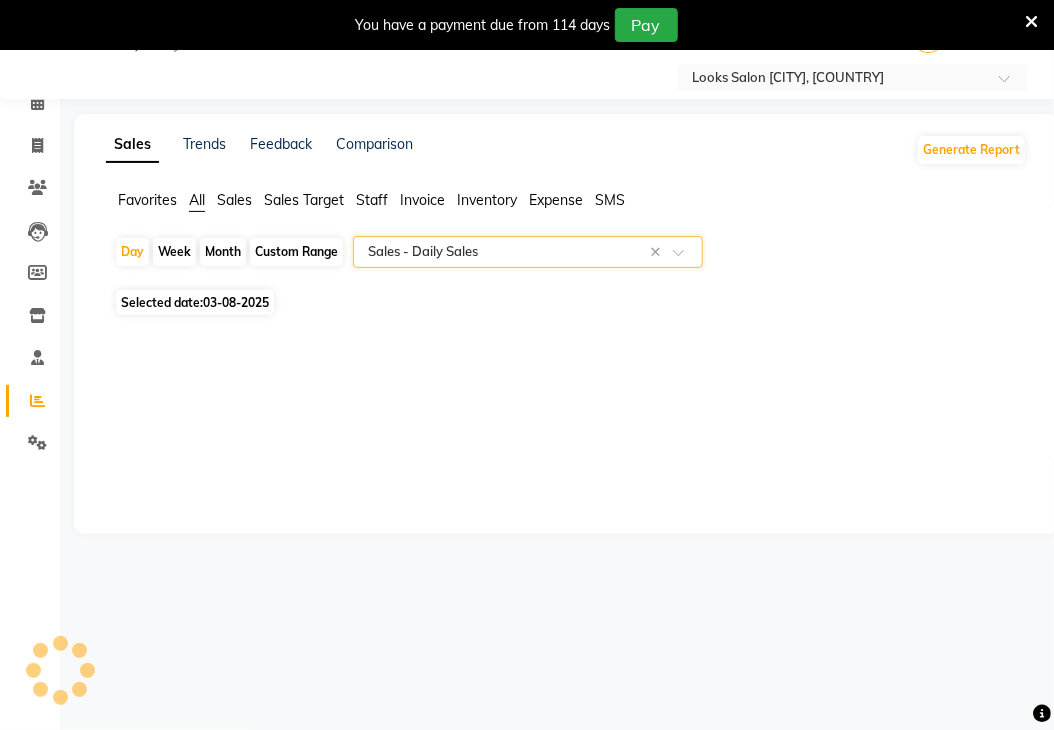 select on "full_report" 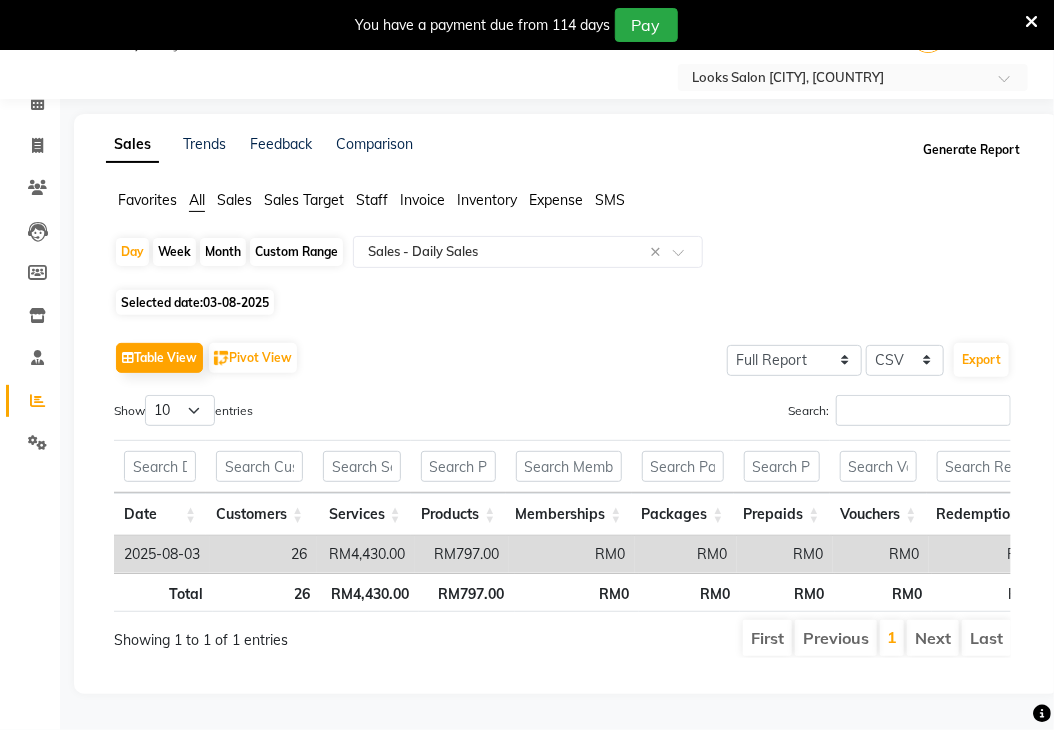 click on "Generate Report" 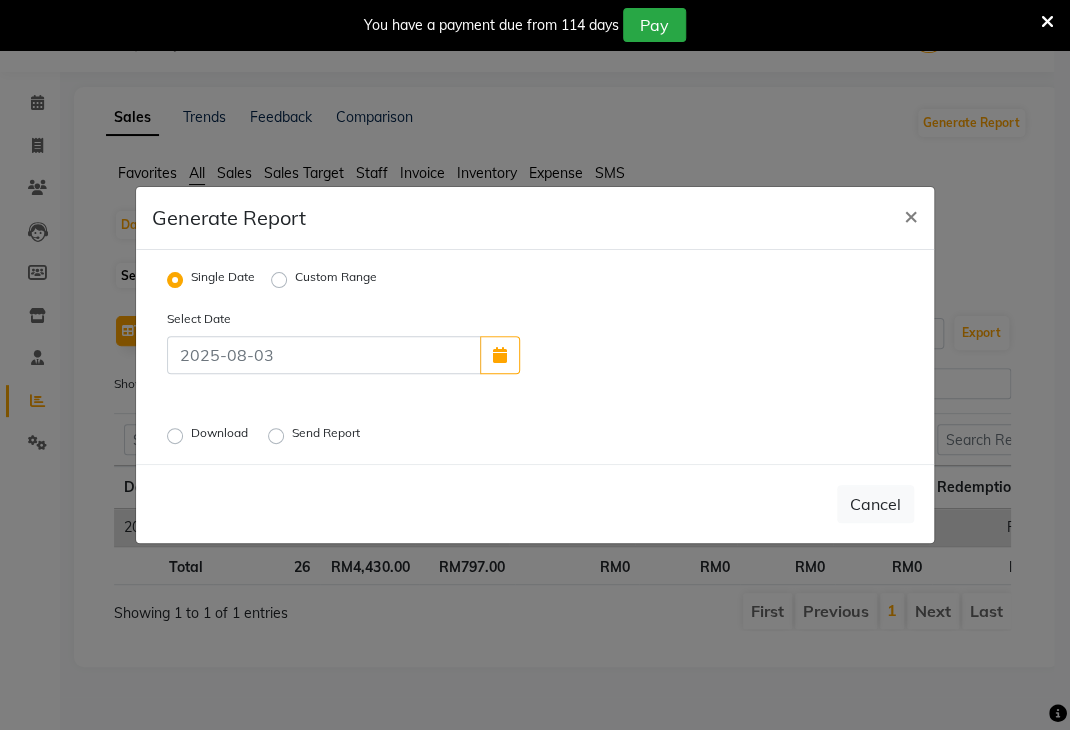 click on "Download" 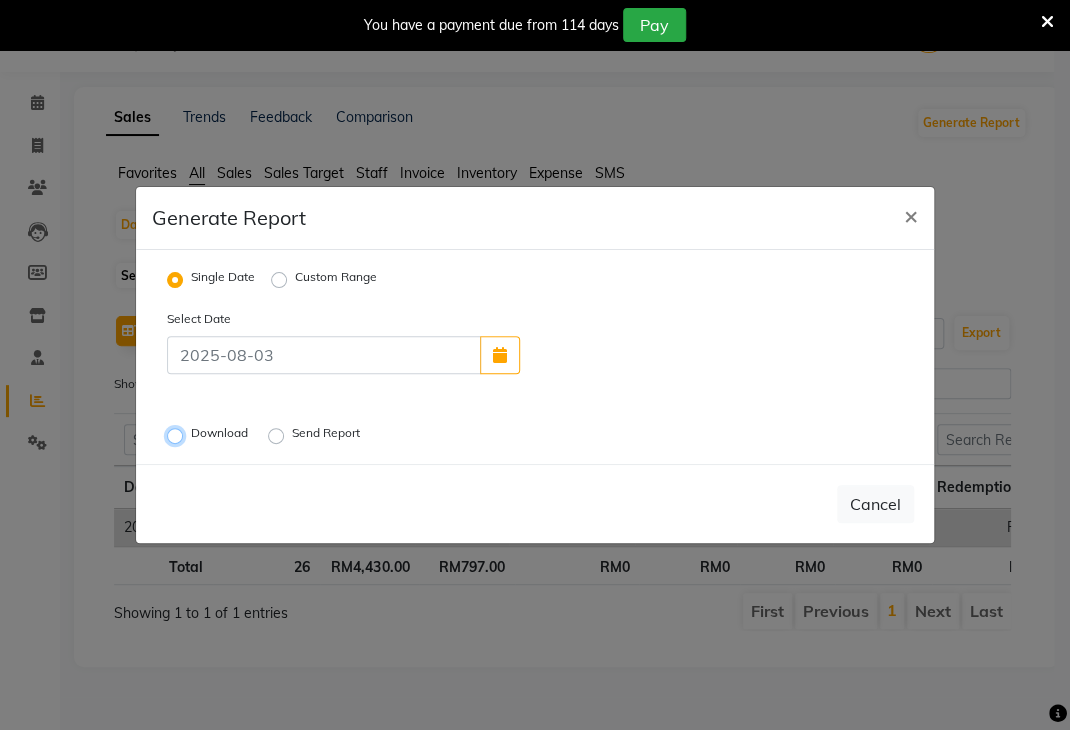click on "Download" at bounding box center [178, 436] 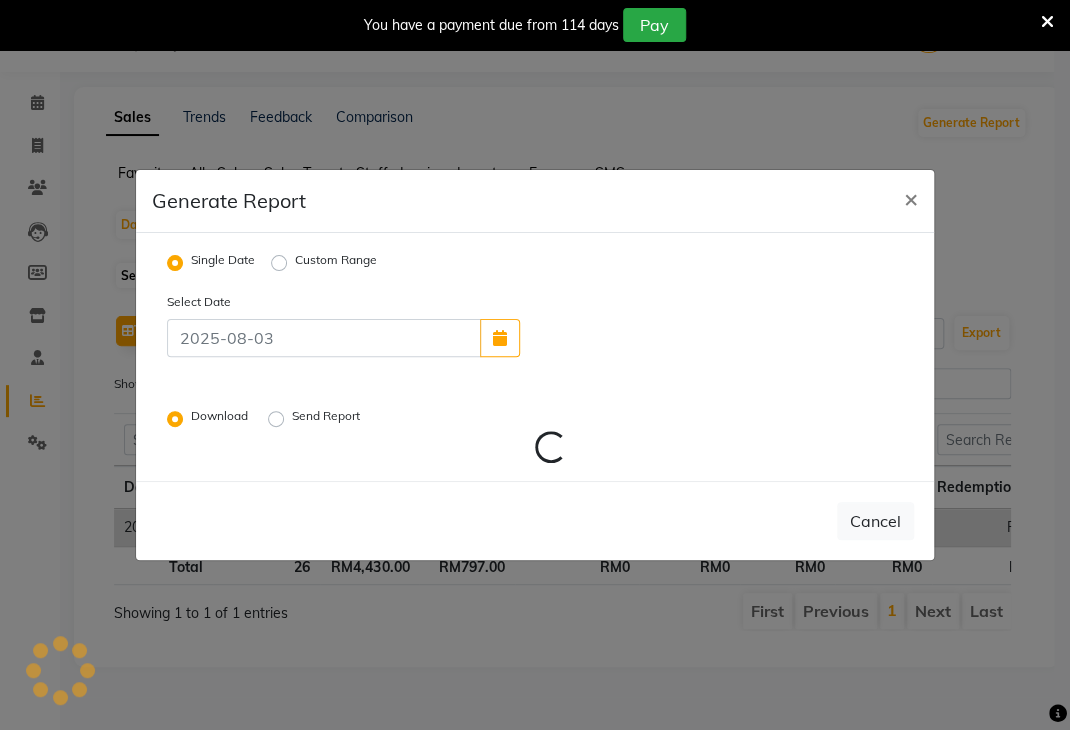 click on "Select Date Download  Send Report  Loading..." 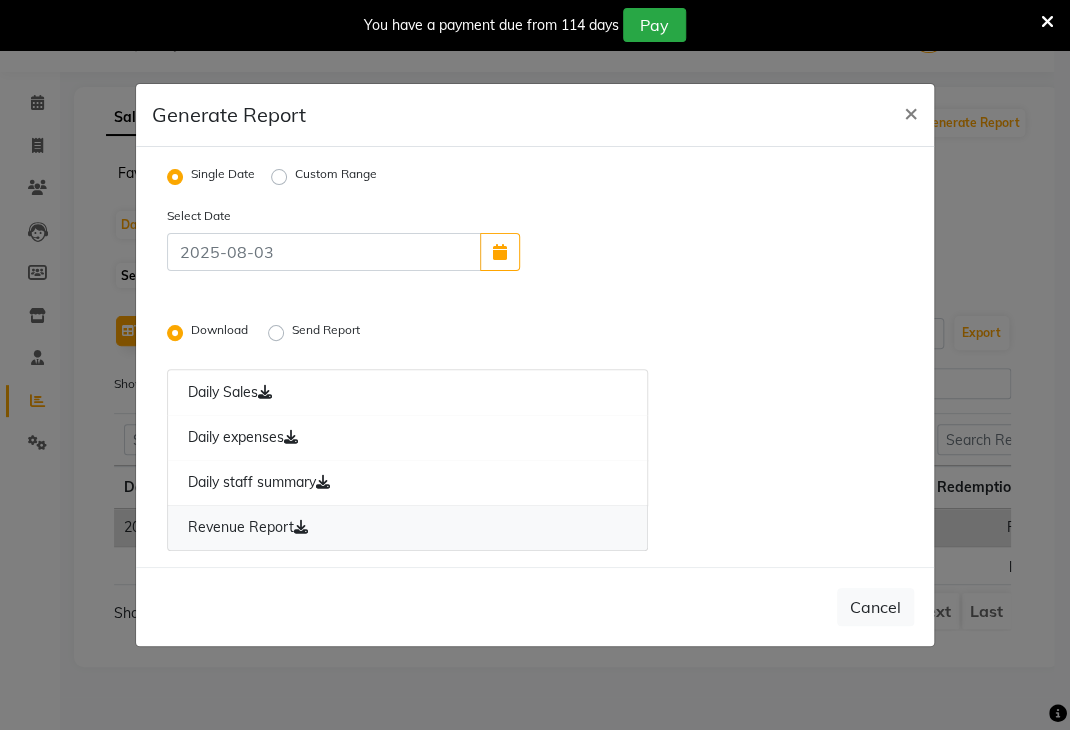 click on "Revenue Report" 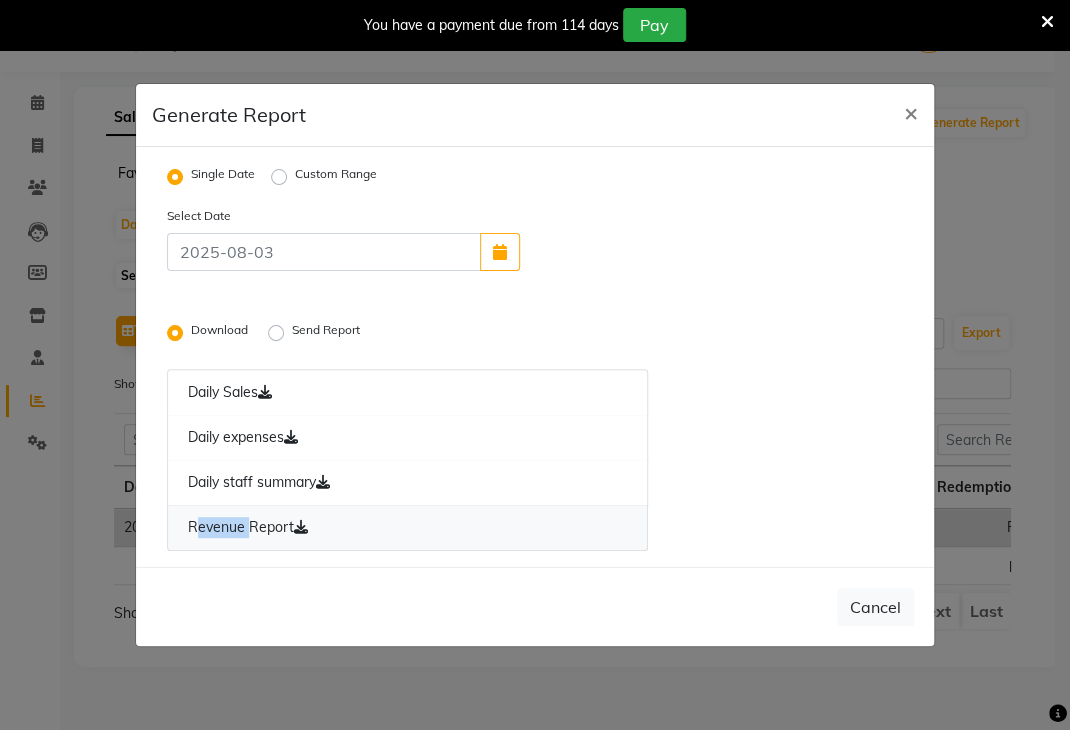 click on "Revenue Report" 